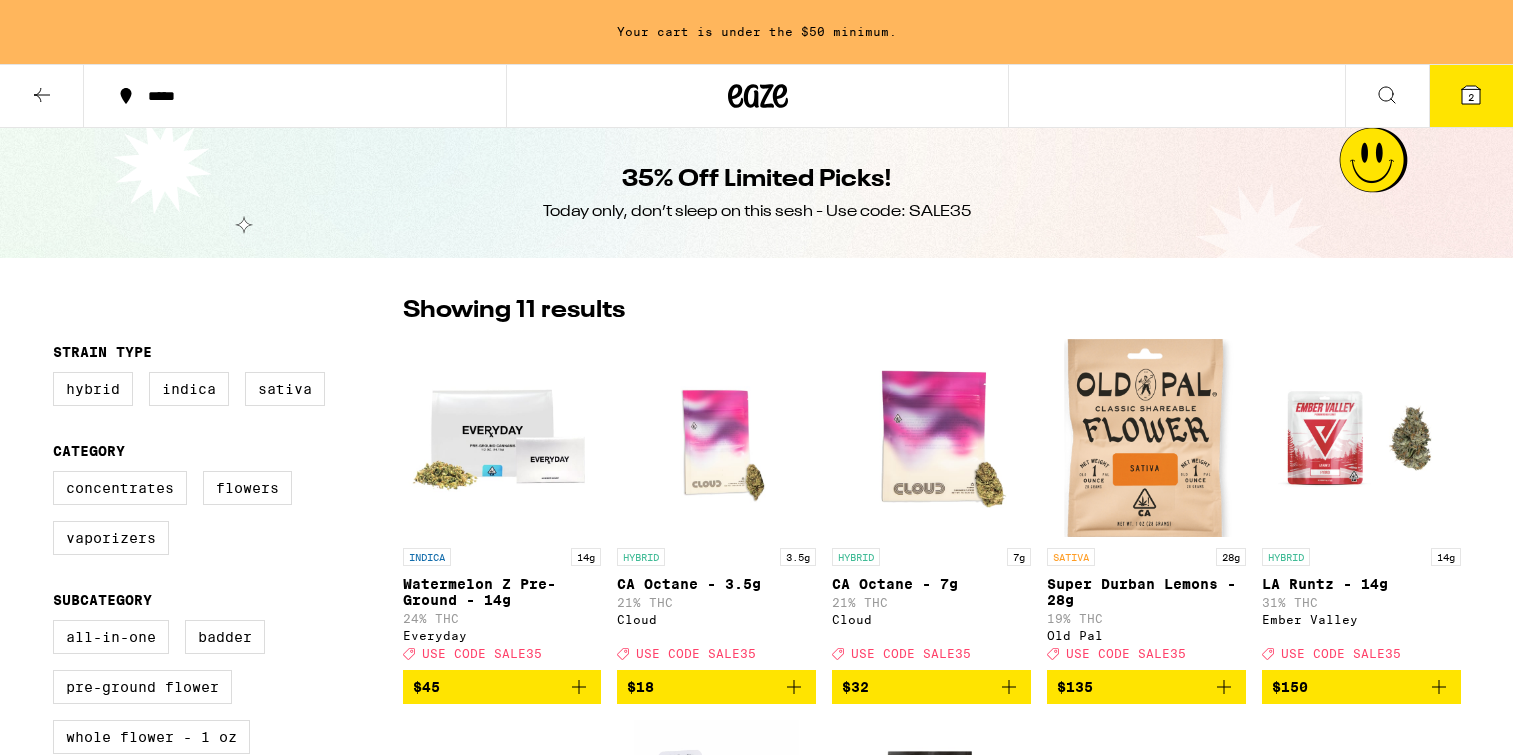 scroll, scrollTop: 0, scrollLeft: 0, axis: both 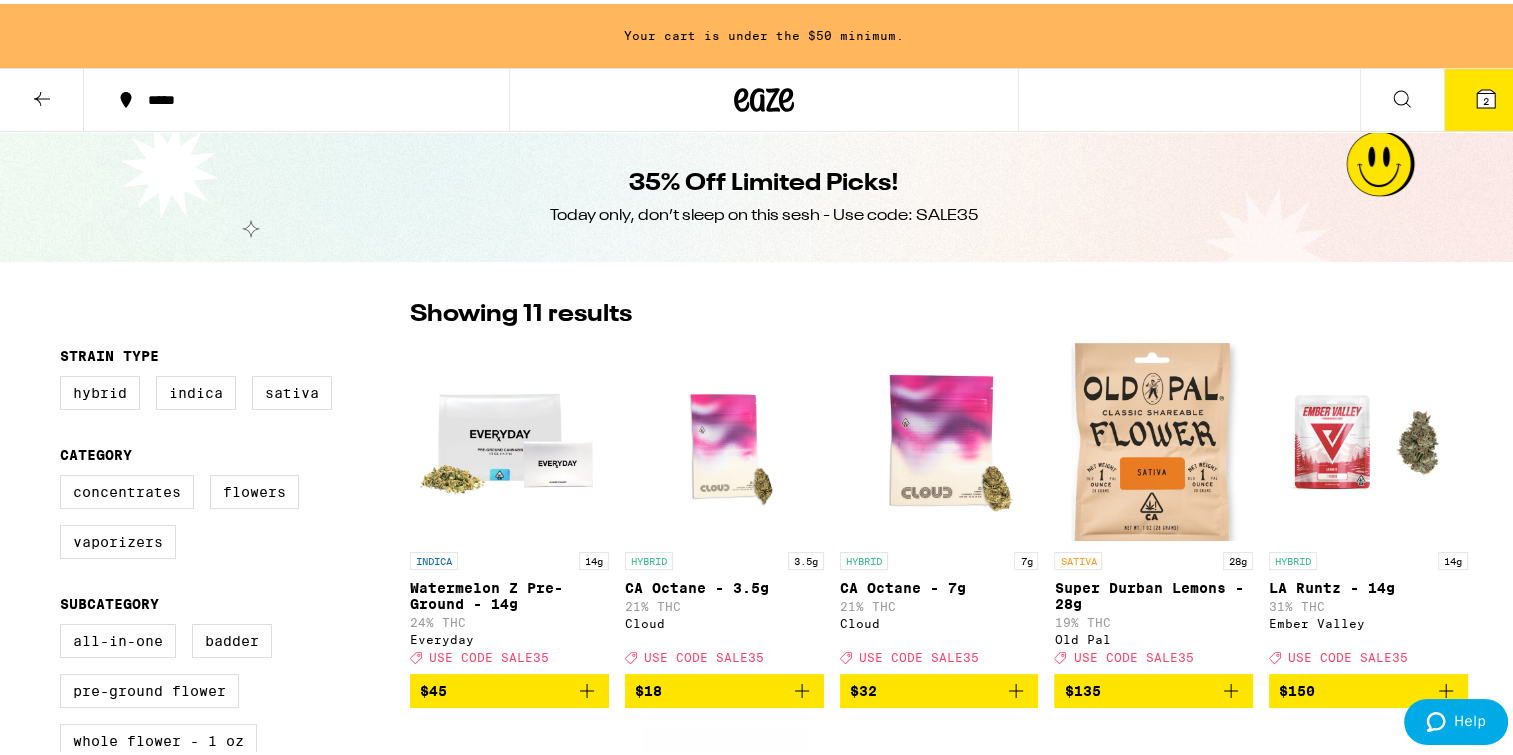 click at bounding box center (42, 95) 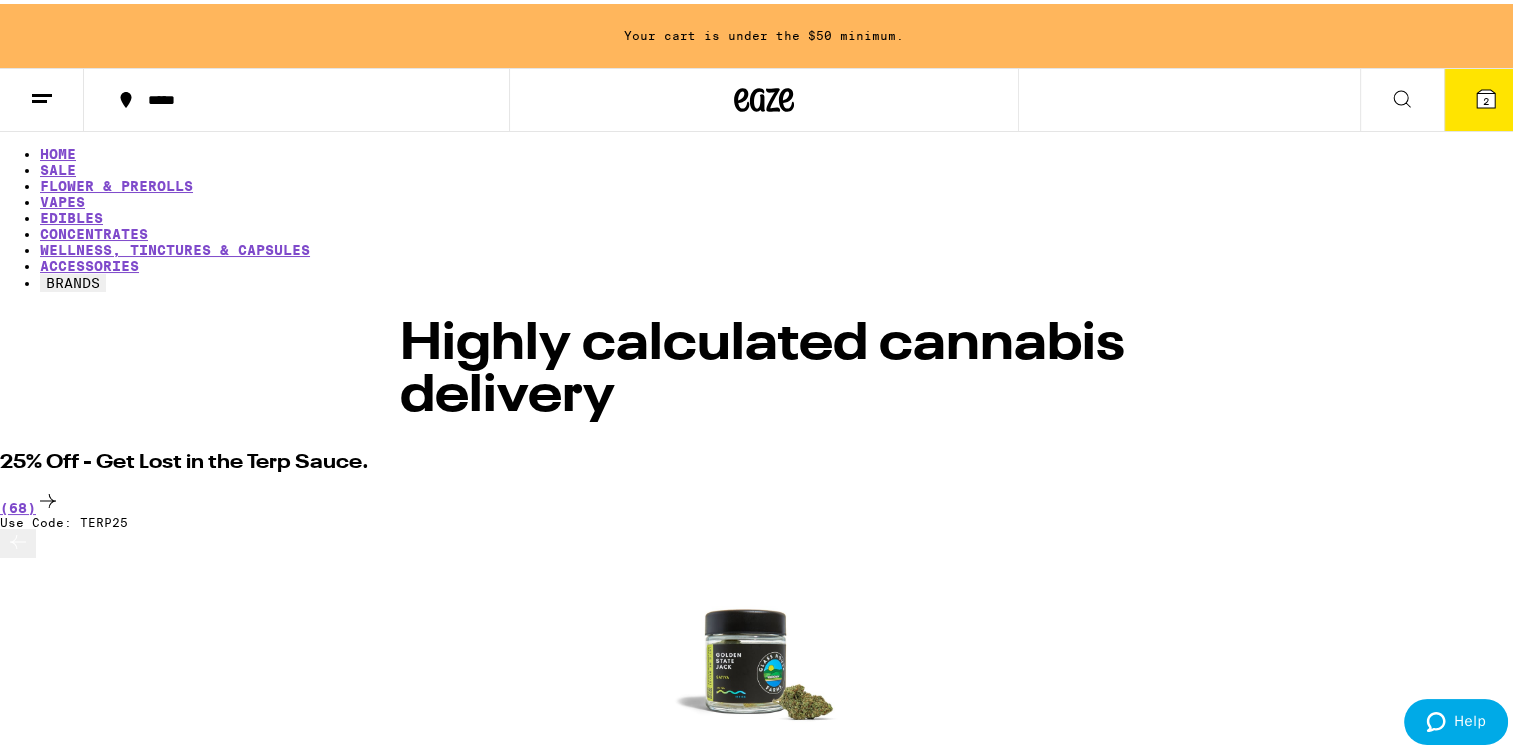 scroll, scrollTop: 0, scrollLeft: 0, axis: both 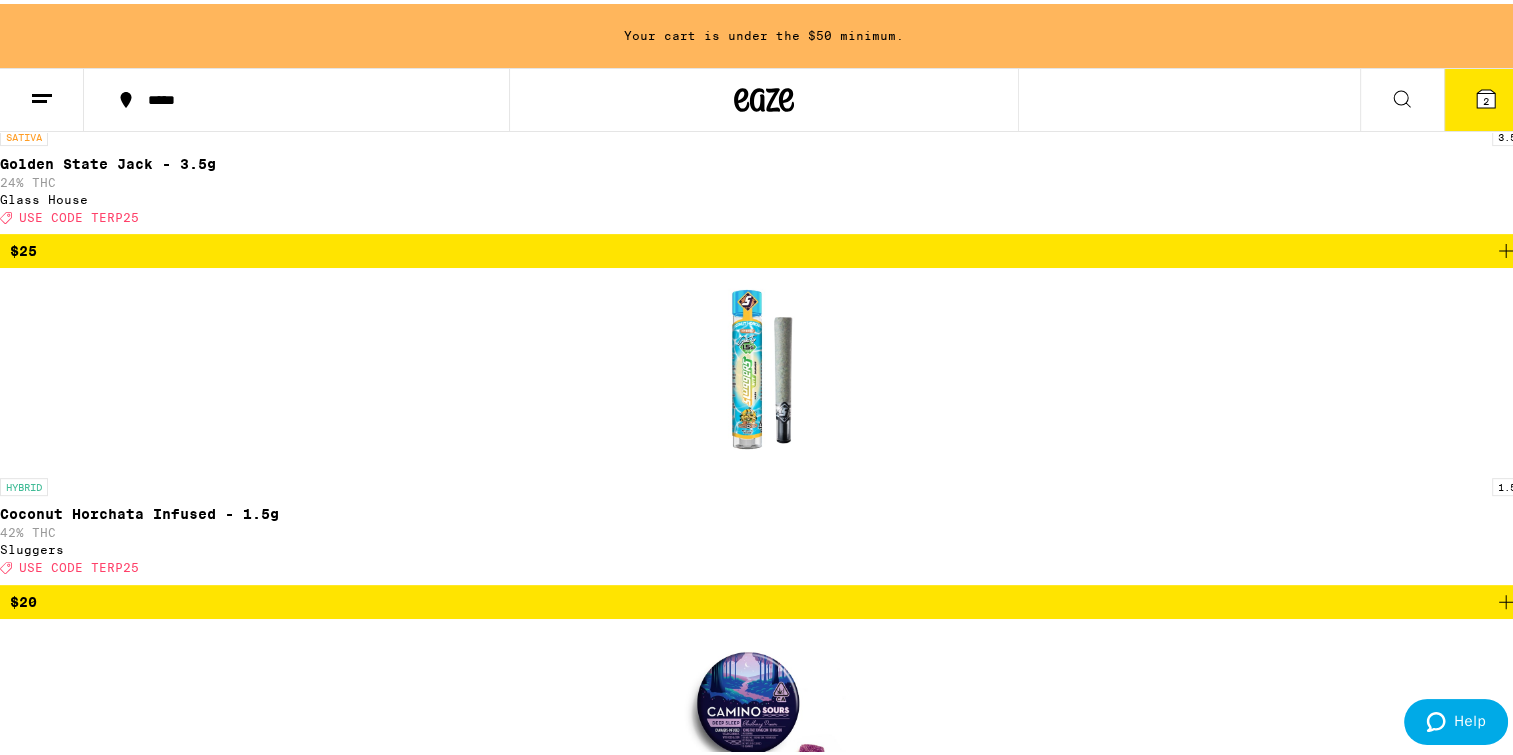 click at bounding box center [48, 3844] 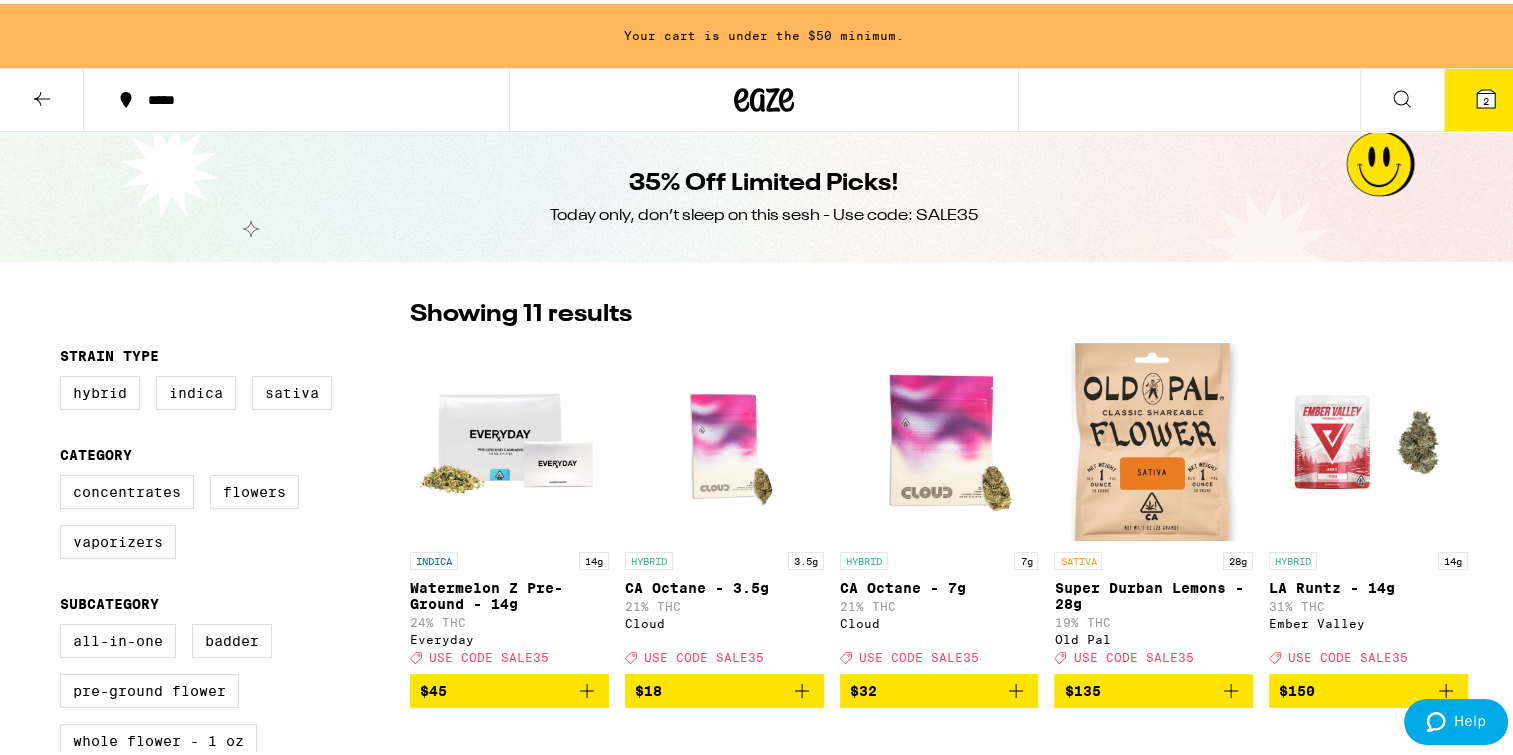 scroll, scrollTop: 0, scrollLeft: 0, axis: both 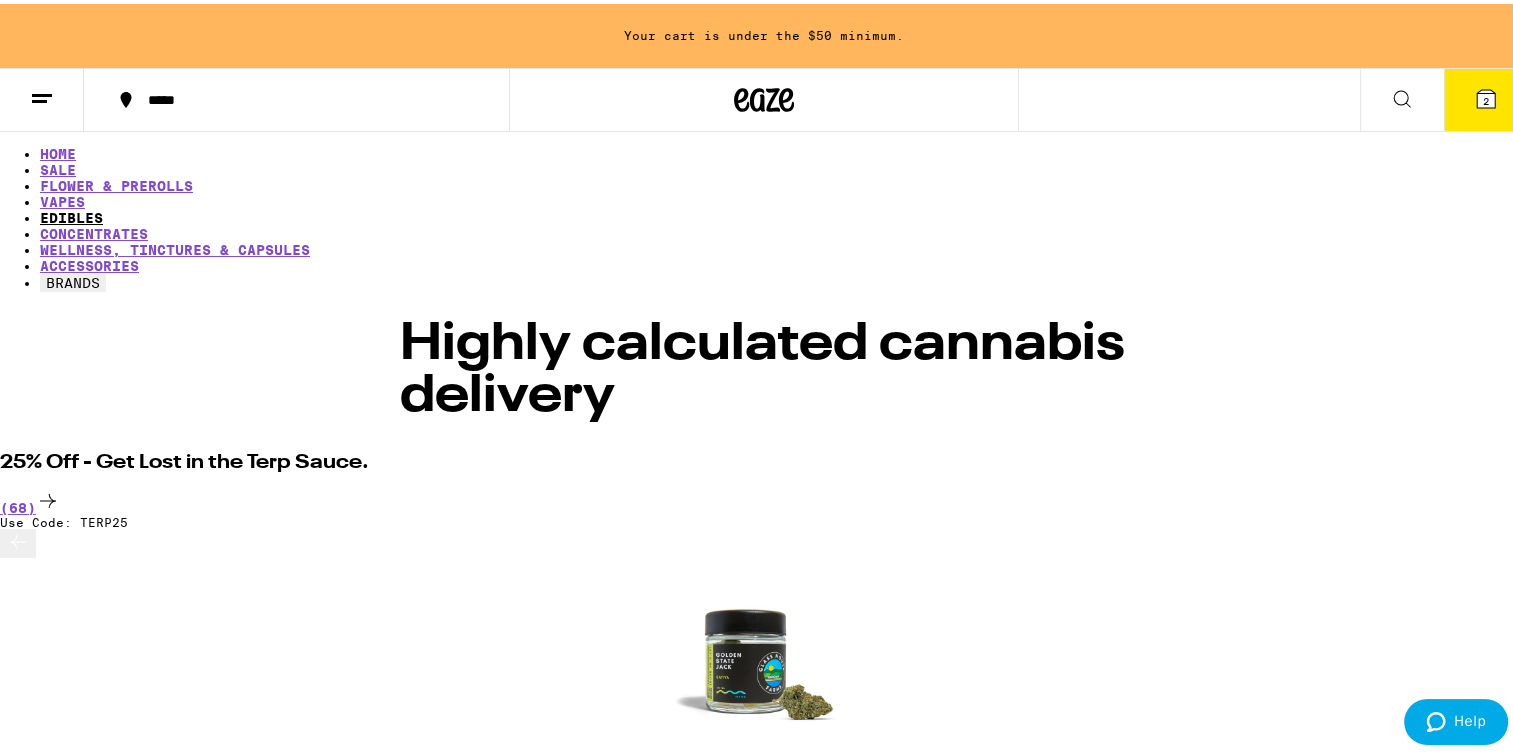 click on "EDIBLES" at bounding box center [71, 214] 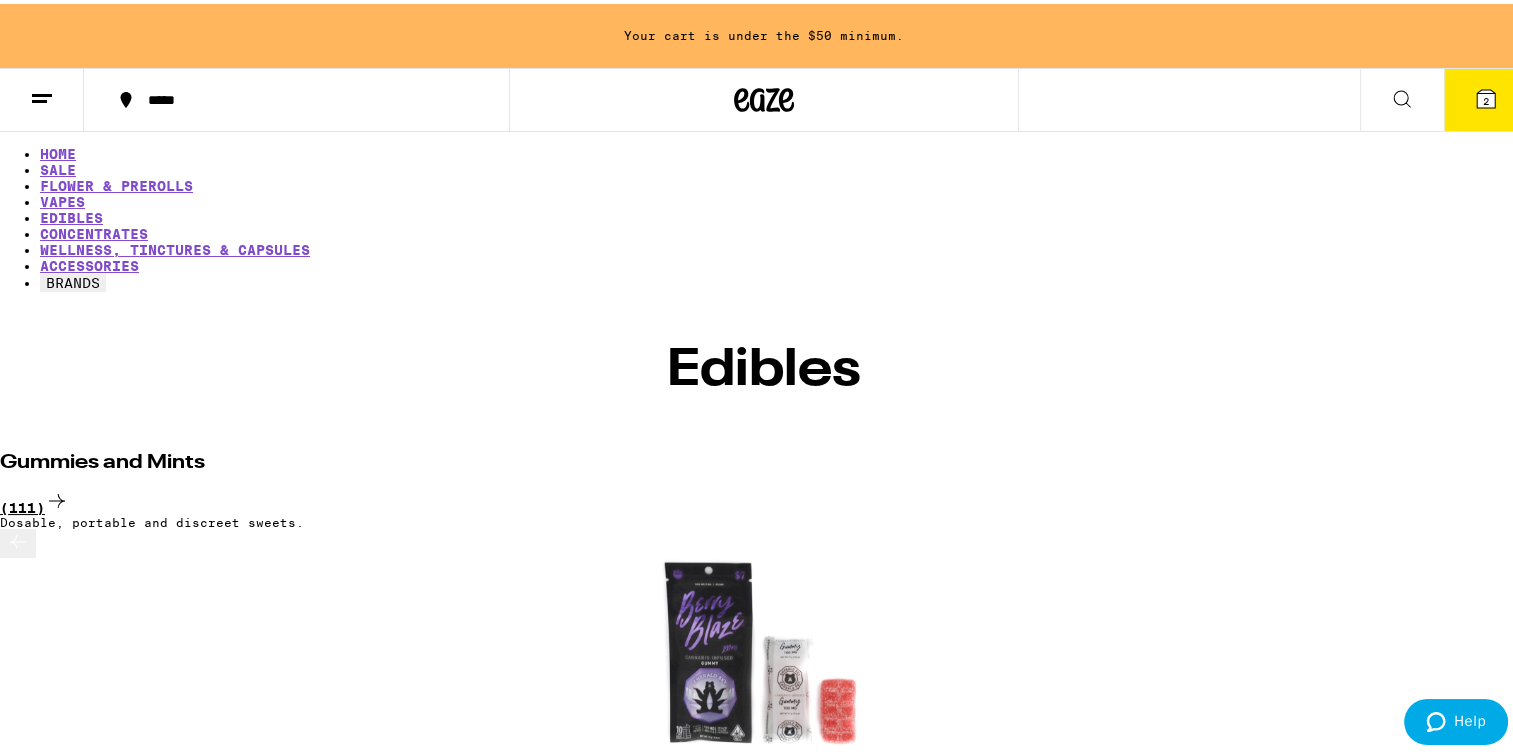 click on "(111)" at bounding box center [764, 498] 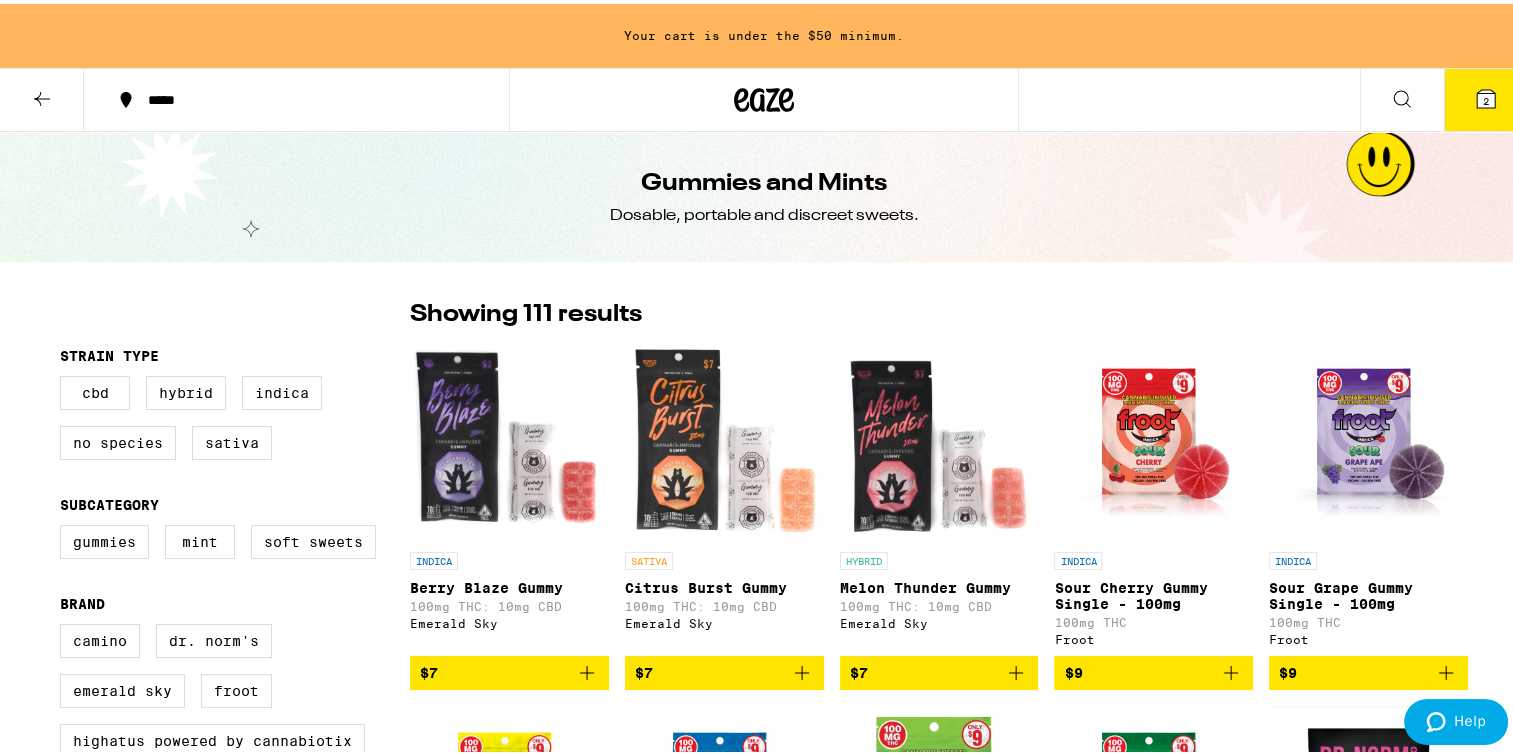 click on "Your cart is under the $50 minimum. ***** ***** 2 Gummies and Mints Dosable, portable and discreet sweets.
FILTER Clearfalse filter Strain Type CBD Hybrid Indica No Species Sativa Subcategory Gummies Mint Soft Sweets Brand Camino Dr. Norm's Emerald Sky Froot Highatus Powered by Cannabiotix Kanha Kiva Confections Lost Farm PLUS STIIIZY WYLD Showing 111 results INDICA Berry Blaze Gummy 100mg THC: 10mg CBD Emerald Sky $7 SATIVA Citrus Burst Gummy 100mg THC: 10mg CBD Emerald Sky $7 HYBRID Melon Thunder Gummy 100mg THC: 10mg CBD Emerald Sky $7 INDICA Sour Cherry Gummy Single - 100mg 100mg THC Froot $9 INDICA Sour Grape Gummy Single - 100mg 100mg THC Froot $9 SATIVA Sour Lemon Gummy Single - 100mg 100mg THC Froot $9 HYBRID Sour Blue Razz Gummy Single - 100mg 100mg THC Froot $9 HYBRID Sour Green Apple Gummy Single - 100mg 10mg THC Froot $9 HYBRID Sour Watermelon Gummy Single - 100mg 100mg THC Froot $9 INDICA Watermelon Solventless Hash Gummy 100mg THC Dr. Norm's $10 SATIVA Key Lime High Solventless Hash Gummy $10 $" at bounding box center [764, 4639] 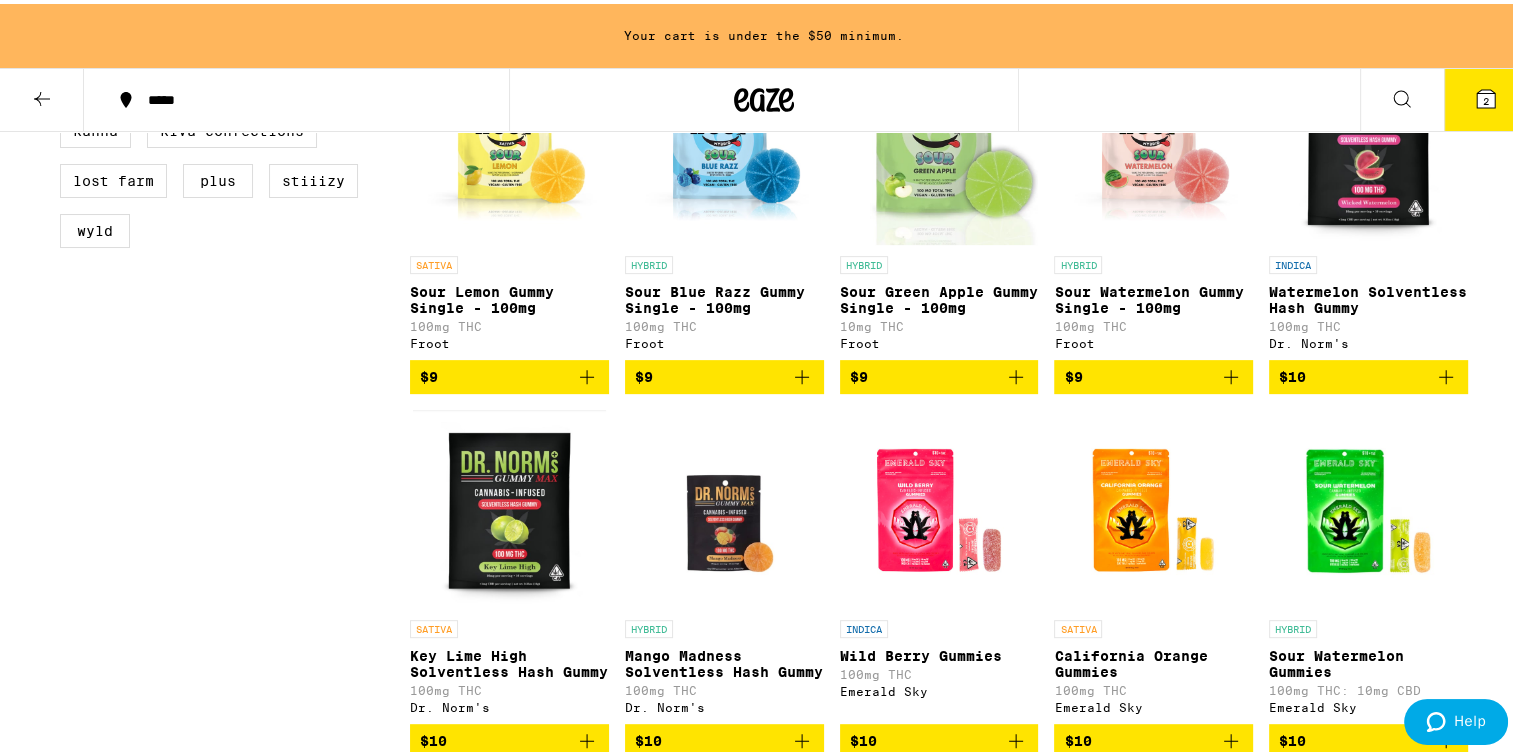 scroll, scrollTop: 1321, scrollLeft: 0, axis: vertical 